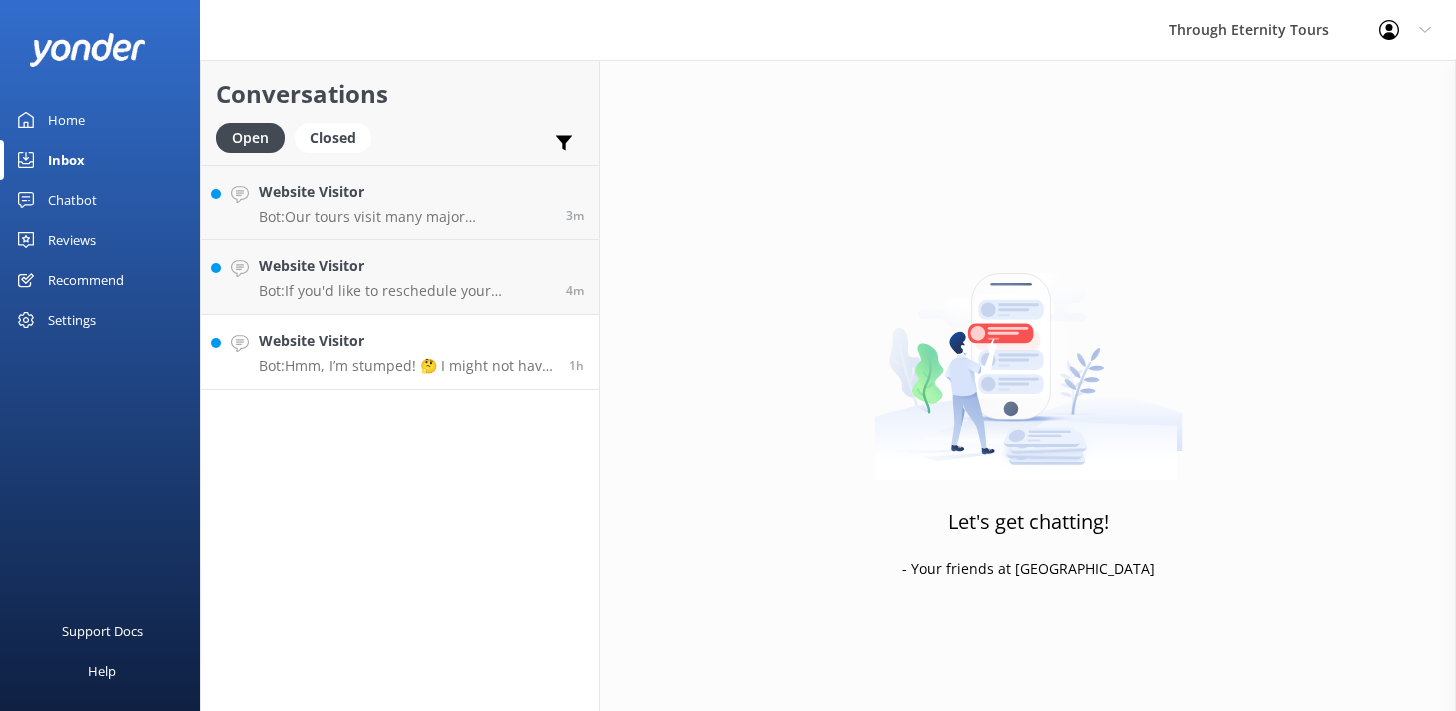 scroll, scrollTop: 0, scrollLeft: 0, axis: both 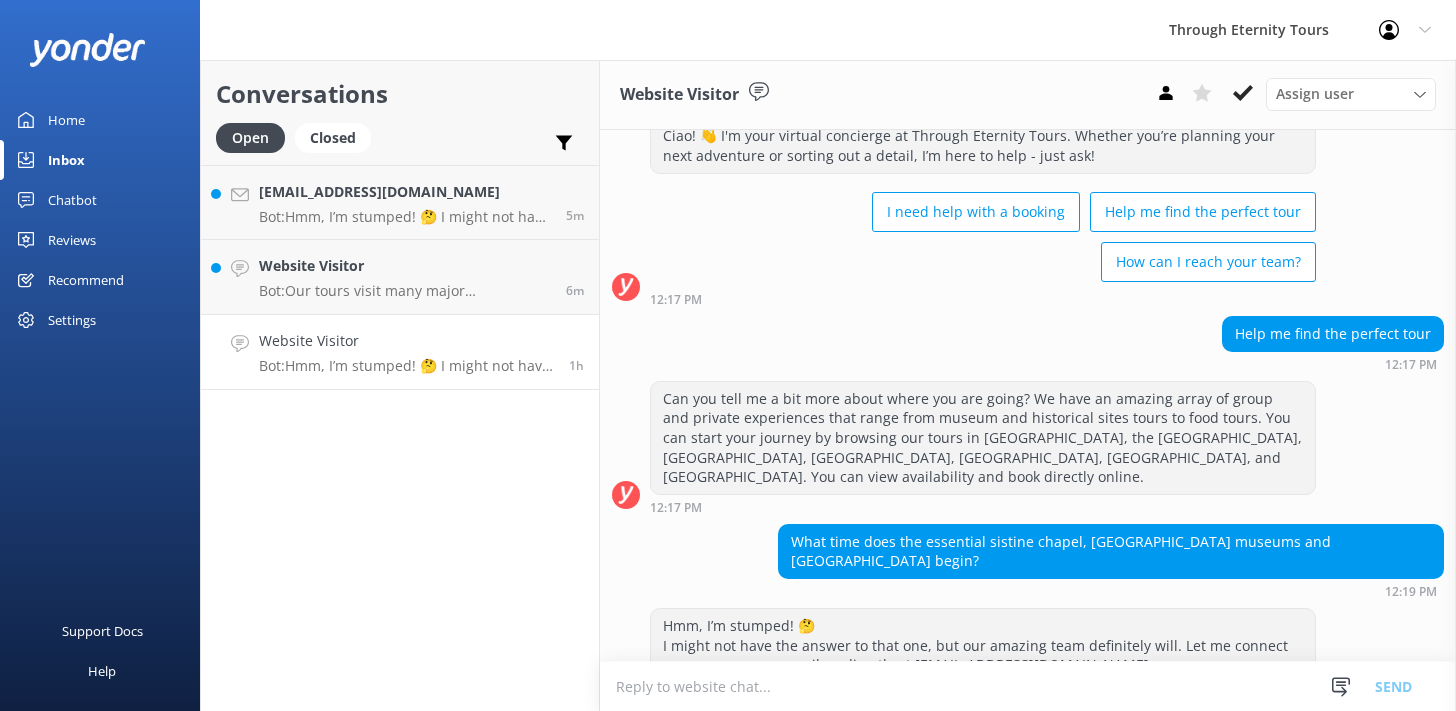 click at bounding box center (1028, 686) 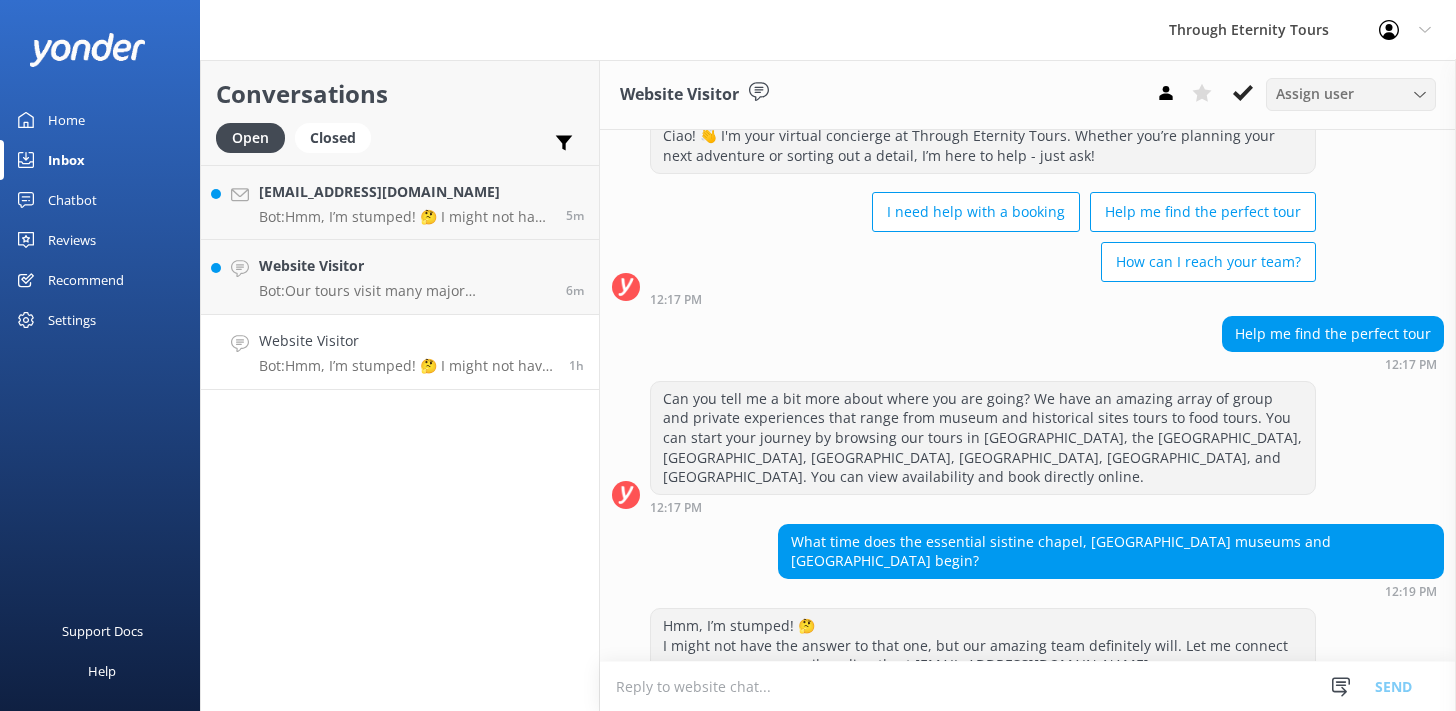 click on "Assign user" at bounding box center (1315, 94) 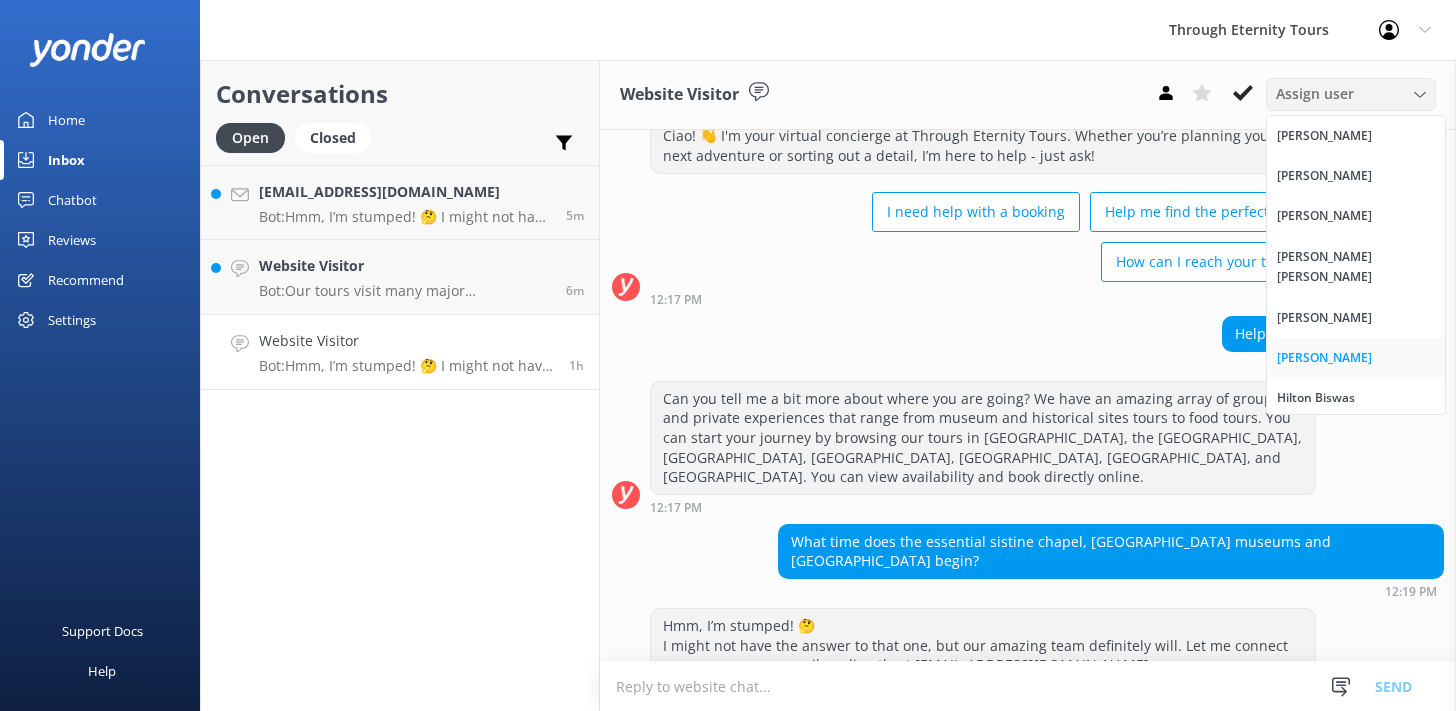scroll, scrollTop: 227, scrollLeft: 0, axis: vertical 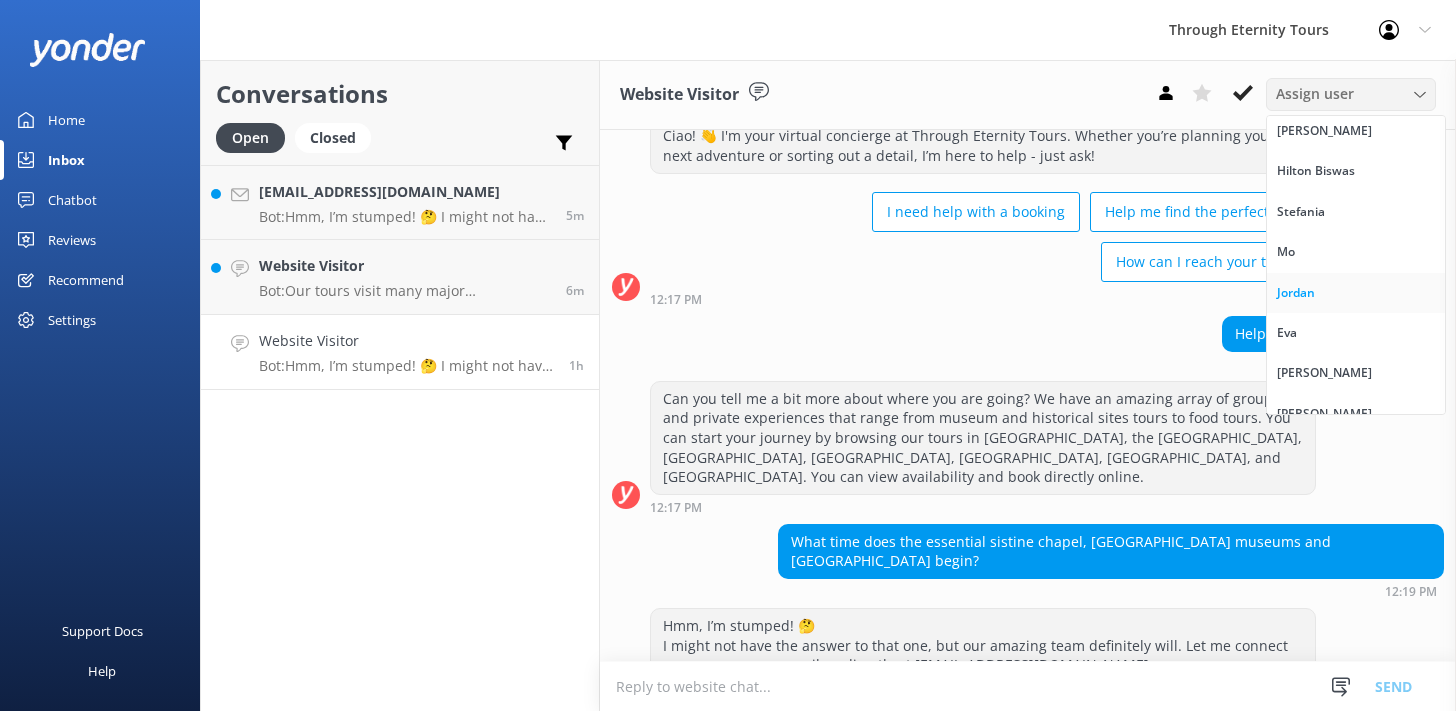 click on "Jordan" at bounding box center (1296, 293) 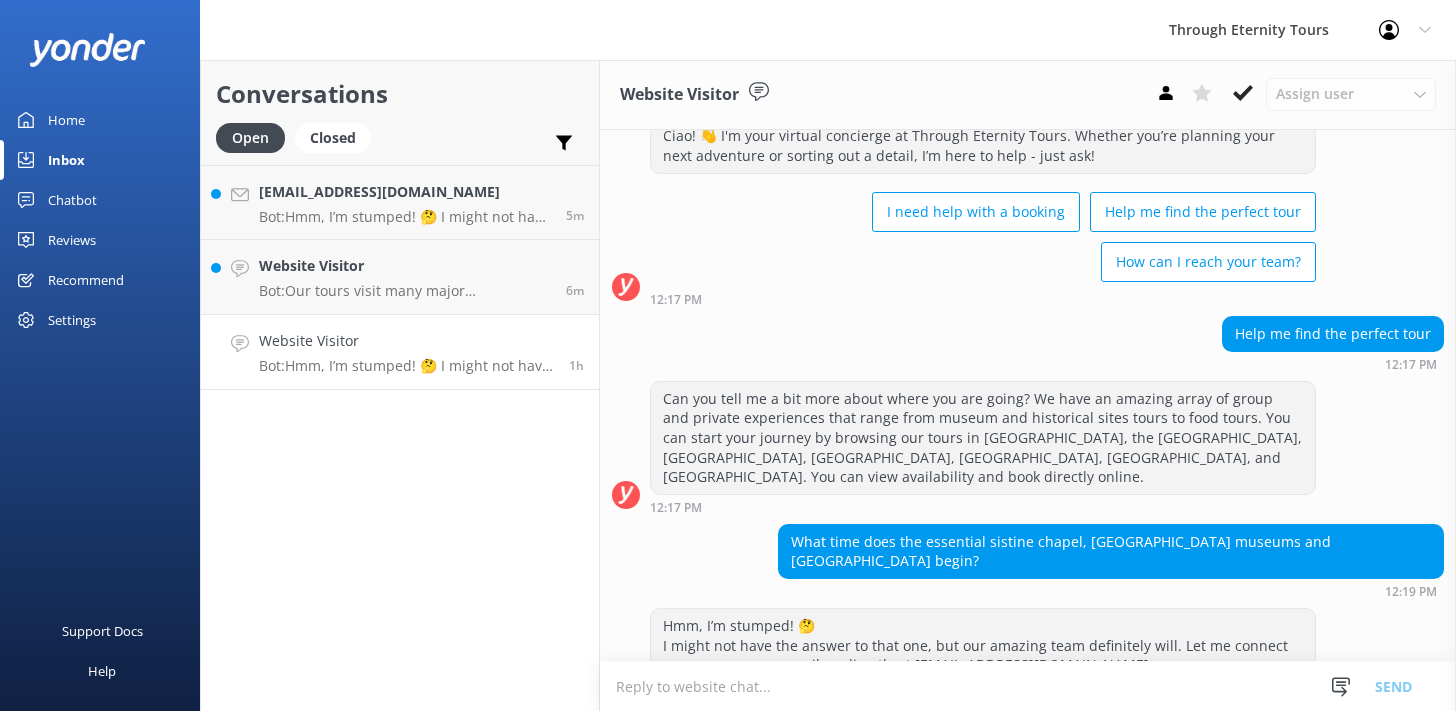 click at bounding box center [1028, 686] 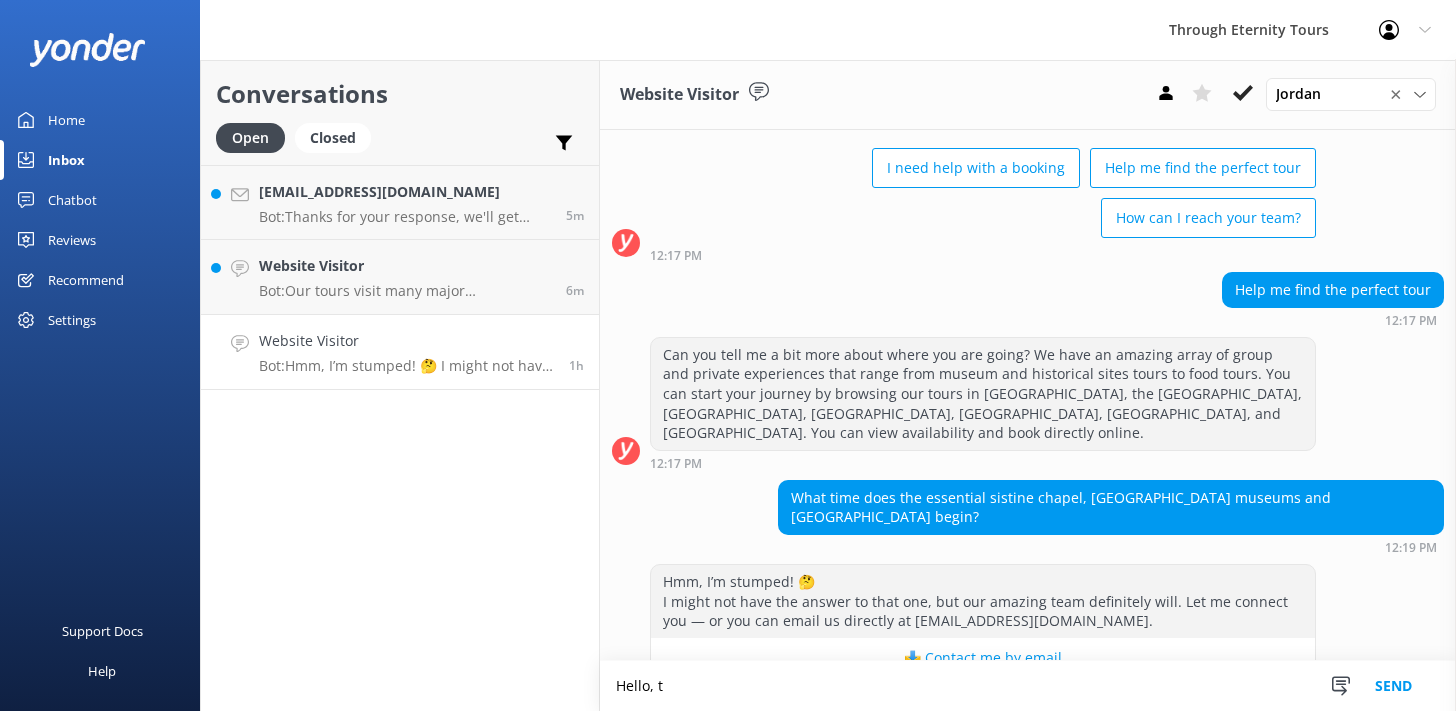 scroll, scrollTop: 109, scrollLeft: 0, axis: vertical 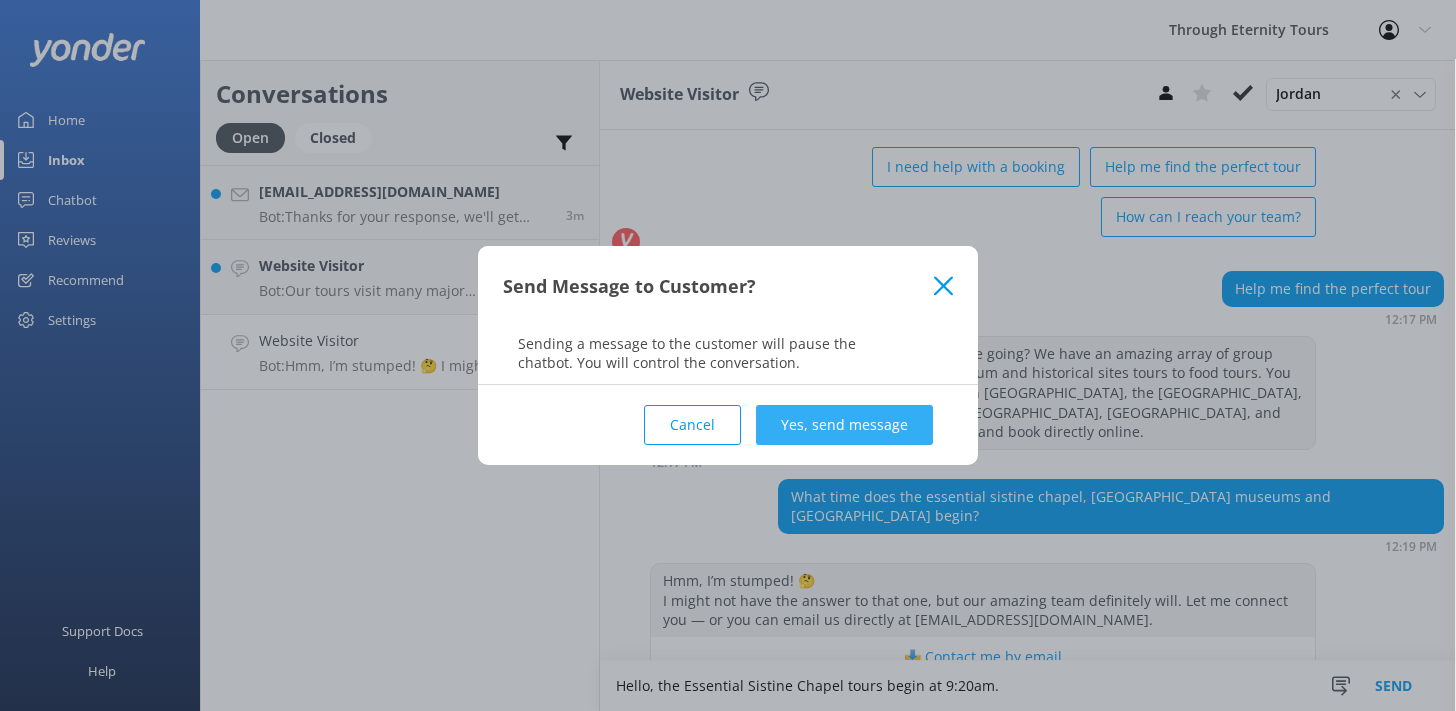type on "Hello, the Essential Sistine Chapel tours begin at 9:20am." 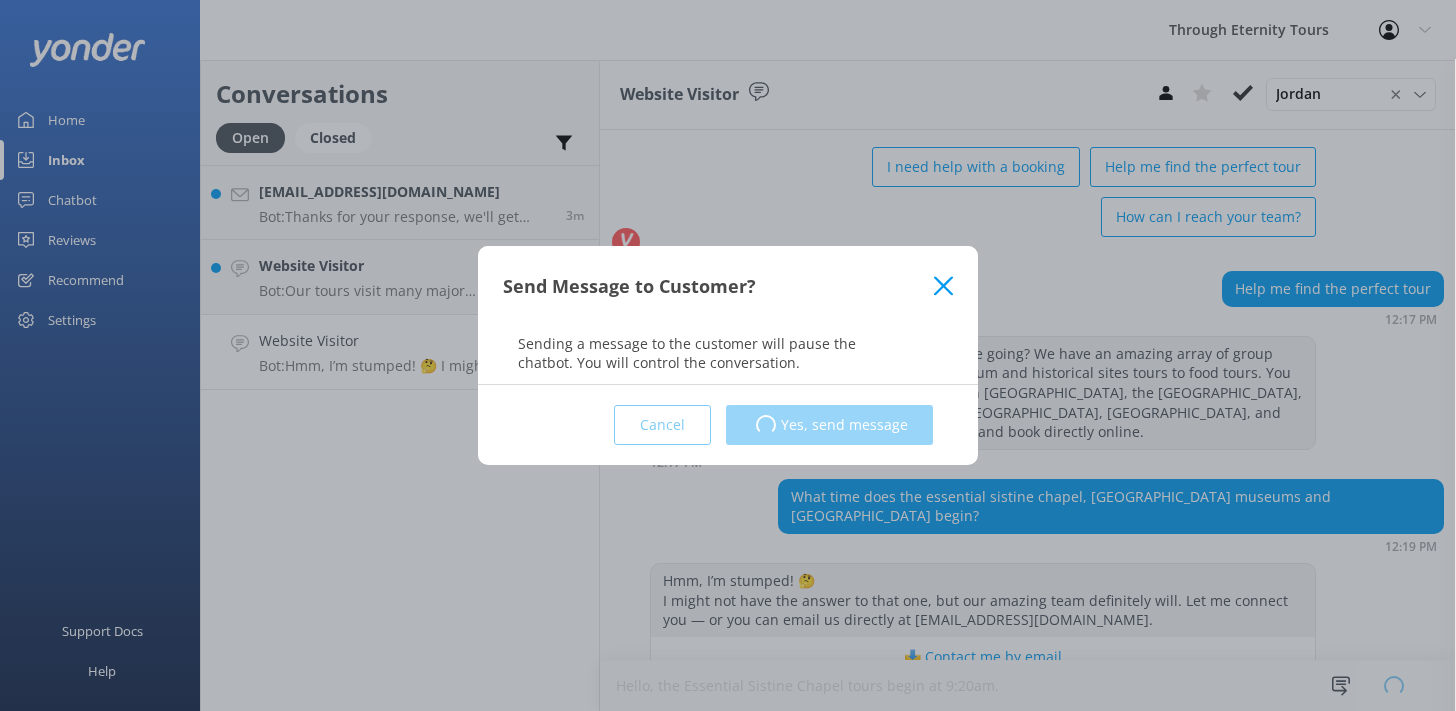 type 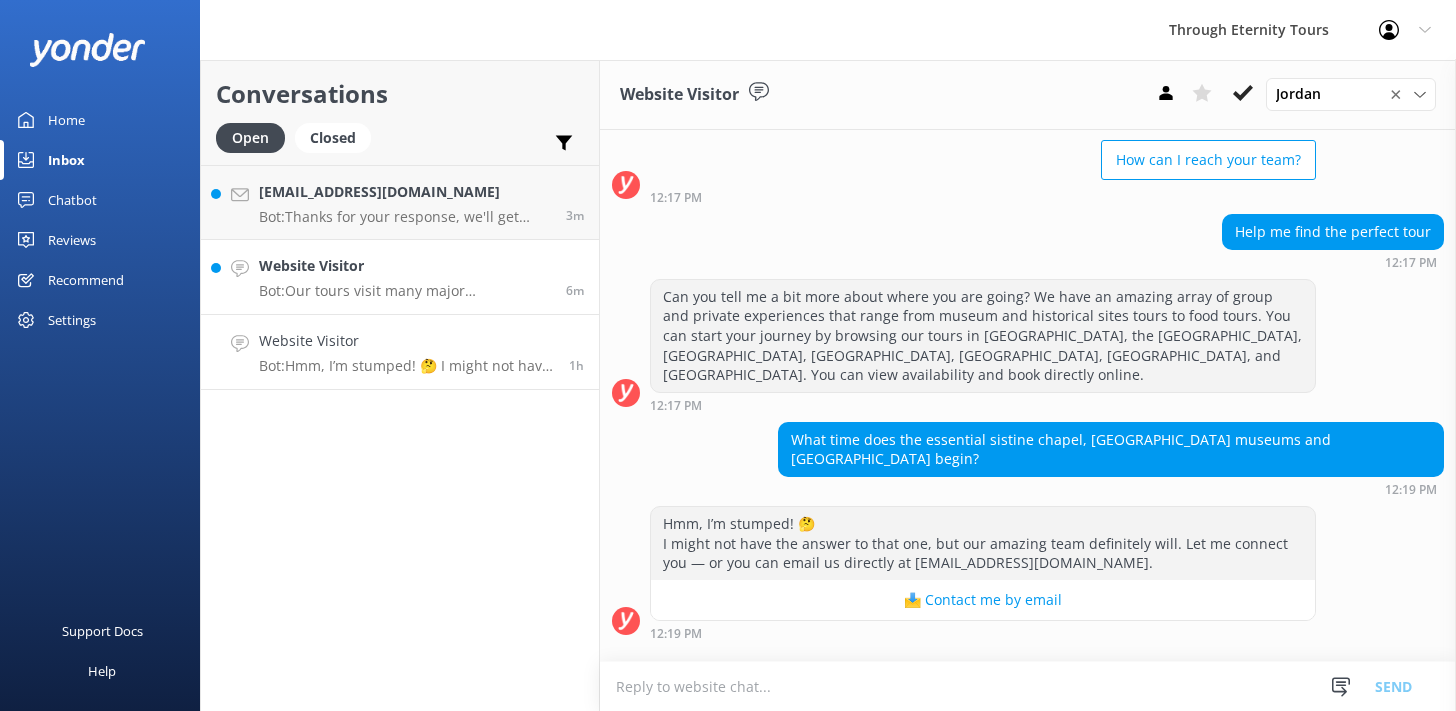 scroll, scrollTop: 238, scrollLeft: 0, axis: vertical 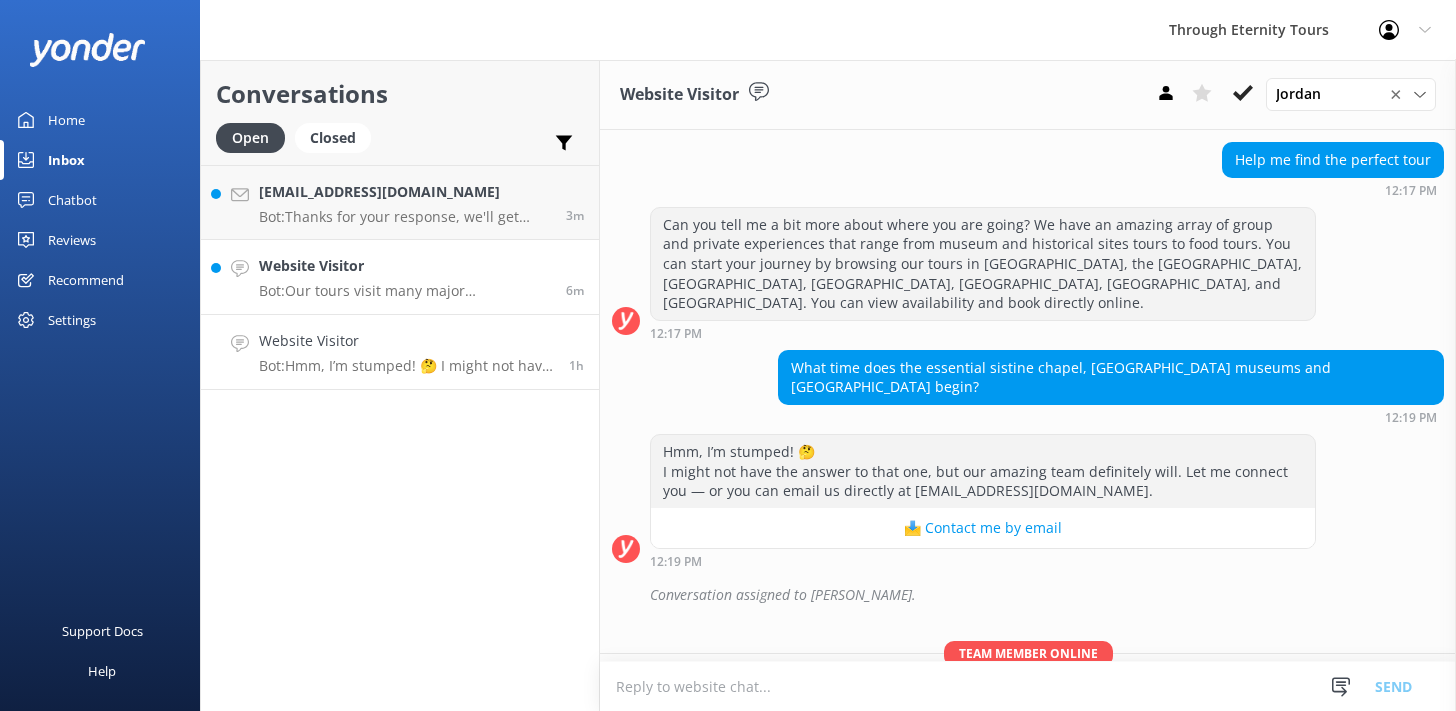 click on "Bot:  Our tours visit many major [DEMOGRAPHIC_DATA] in [GEOGRAPHIC_DATA], but access to the [GEOGRAPHIC_DATA] is not included as it's considered a personal and spiritual experience. Your guide can direct you to the right area to visit the [GEOGRAPHIC_DATA] after the tour. To walk through the Holy Doors, you’ll need to register with the Vatican at [URL][DOMAIN_NAME]." at bounding box center (405, 291) 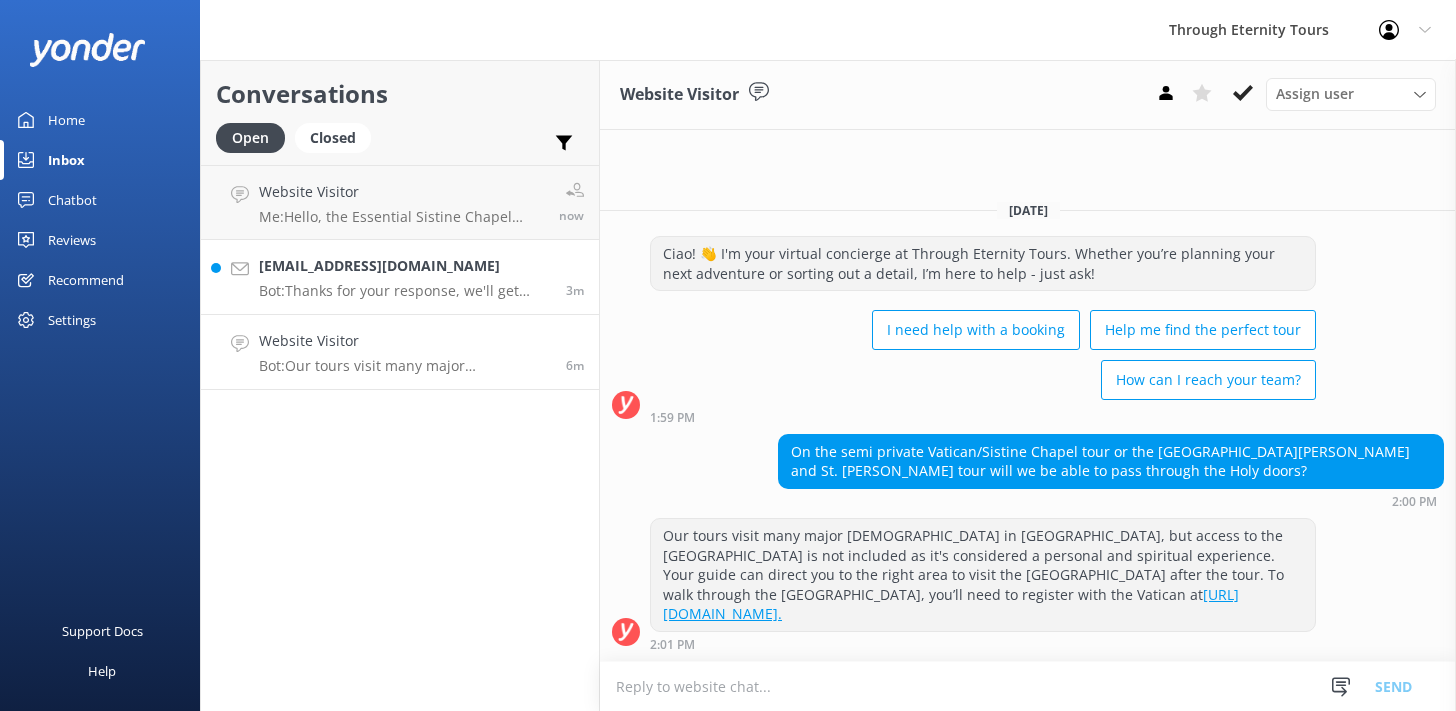click on "[EMAIL_ADDRESS][DOMAIN_NAME] Bot:  Thanks for your response, we'll get back to you as soon as we can during opening hours." at bounding box center [405, 277] 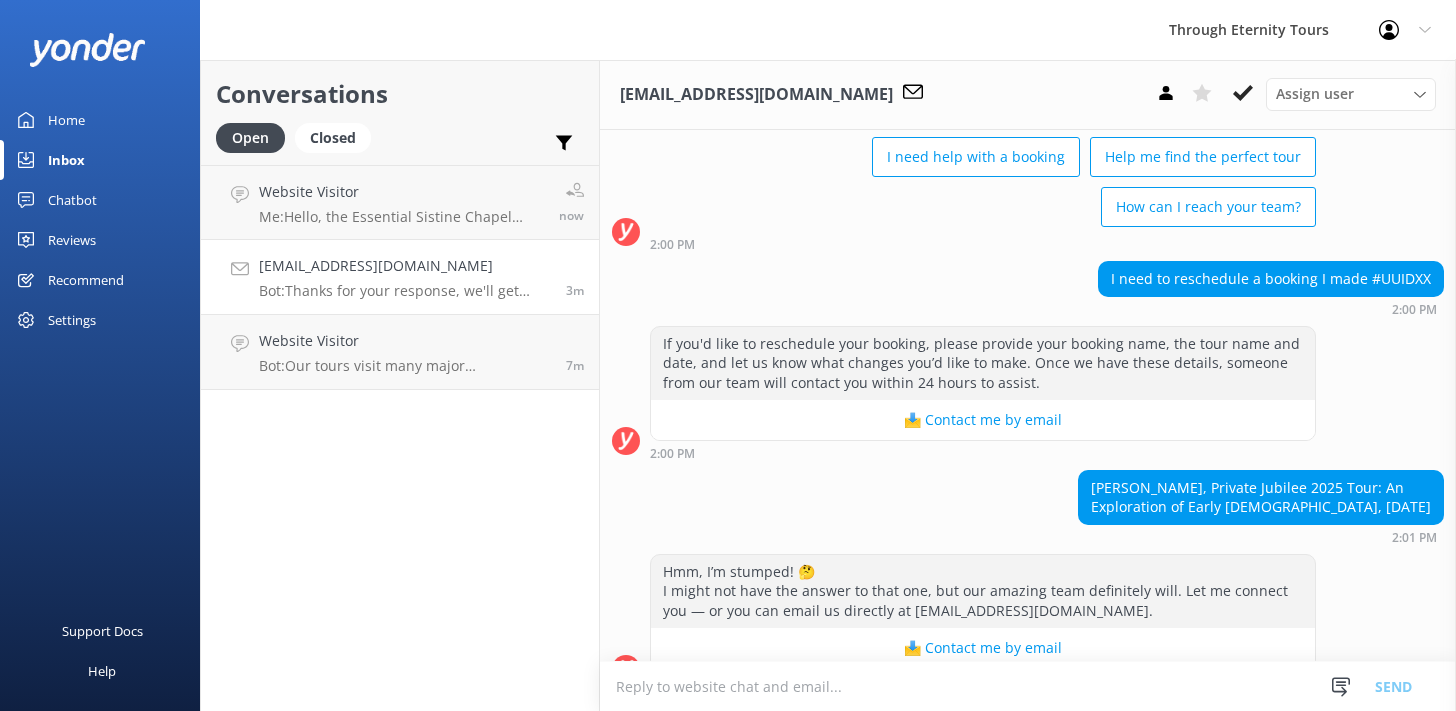 scroll, scrollTop: 312, scrollLeft: 0, axis: vertical 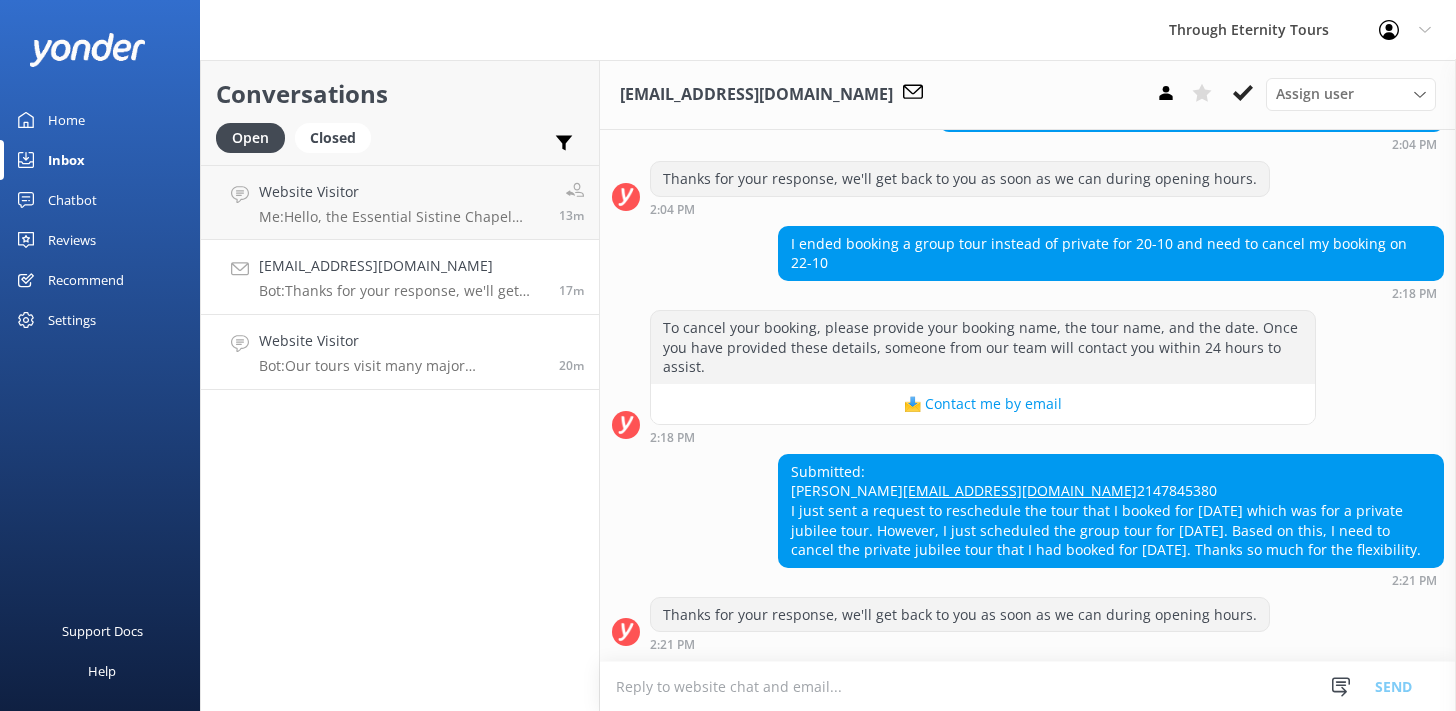 click on "Bot:  Our tours visit many major [DEMOGRAPHIC_DATA] in [GEOGRAPHIC_DATA], but access to the [GEOGRAPHIC_DATA] is not included as it's considered a personal and spiritual experience. Your guide can direct you to the right area to visit the [GEOGRAPHIC_DATA] after the tour. To walk through the Holy Doors, you’ll need to register with the Vatican at [URL][DOMAIN_NAME]." at bounding box center (401, 366) 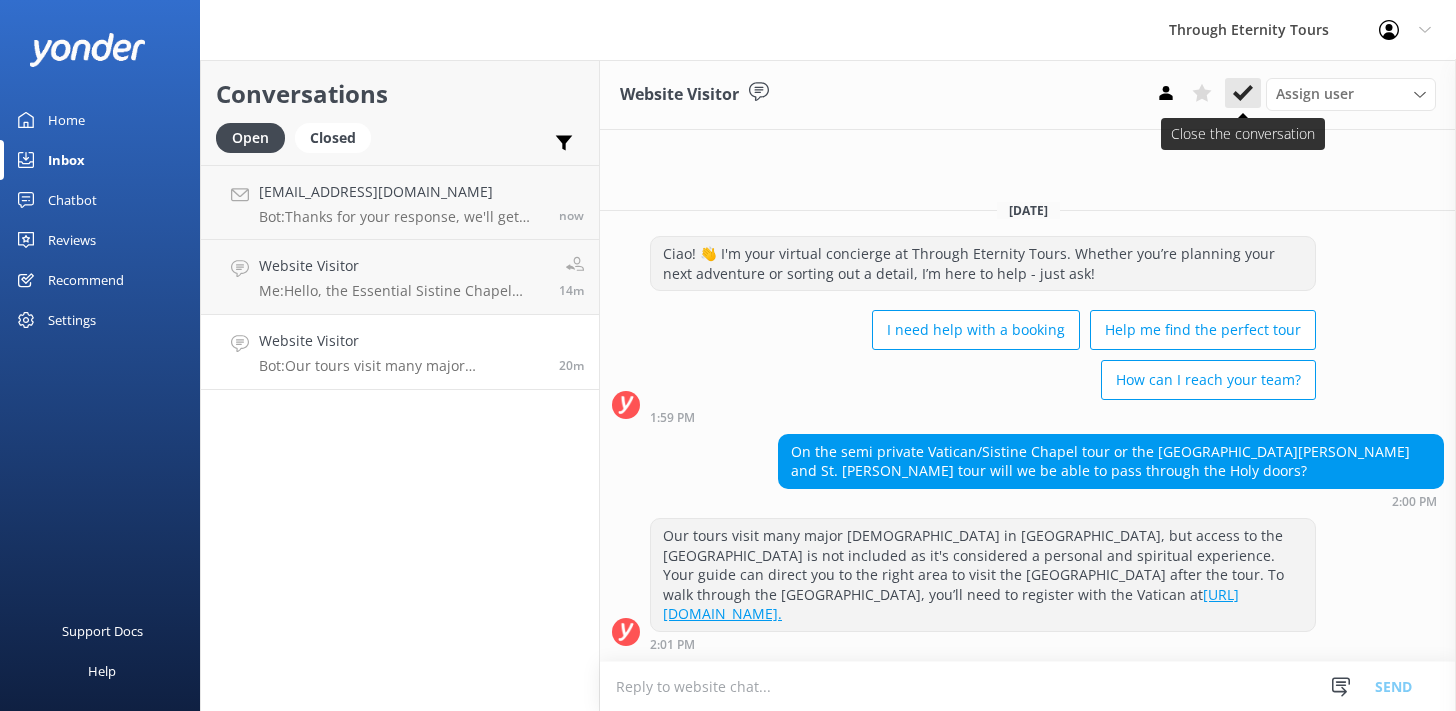 click at bounding box center (1243, 93) 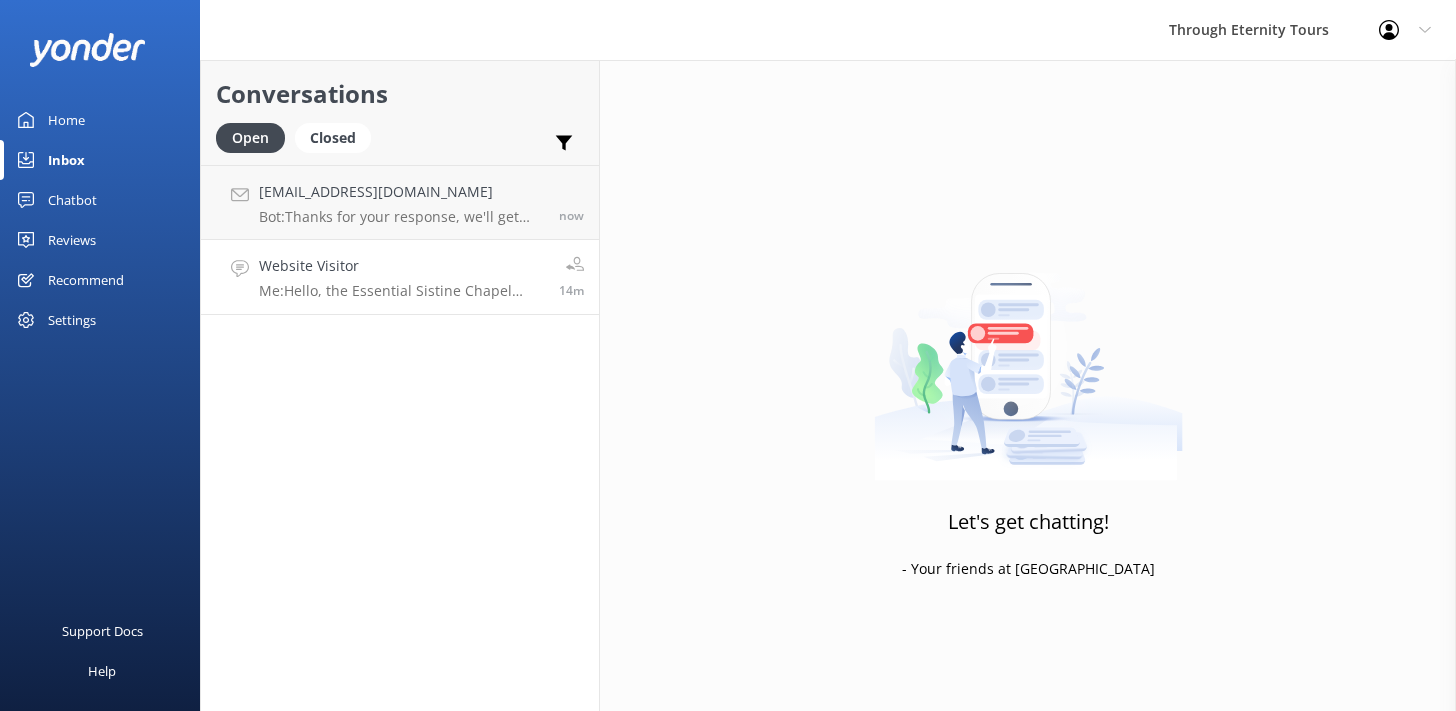 click on "Me:  Hello, the Essential Sistine Chapel tours begin at 9:20am." at bounding box center [401, 291] 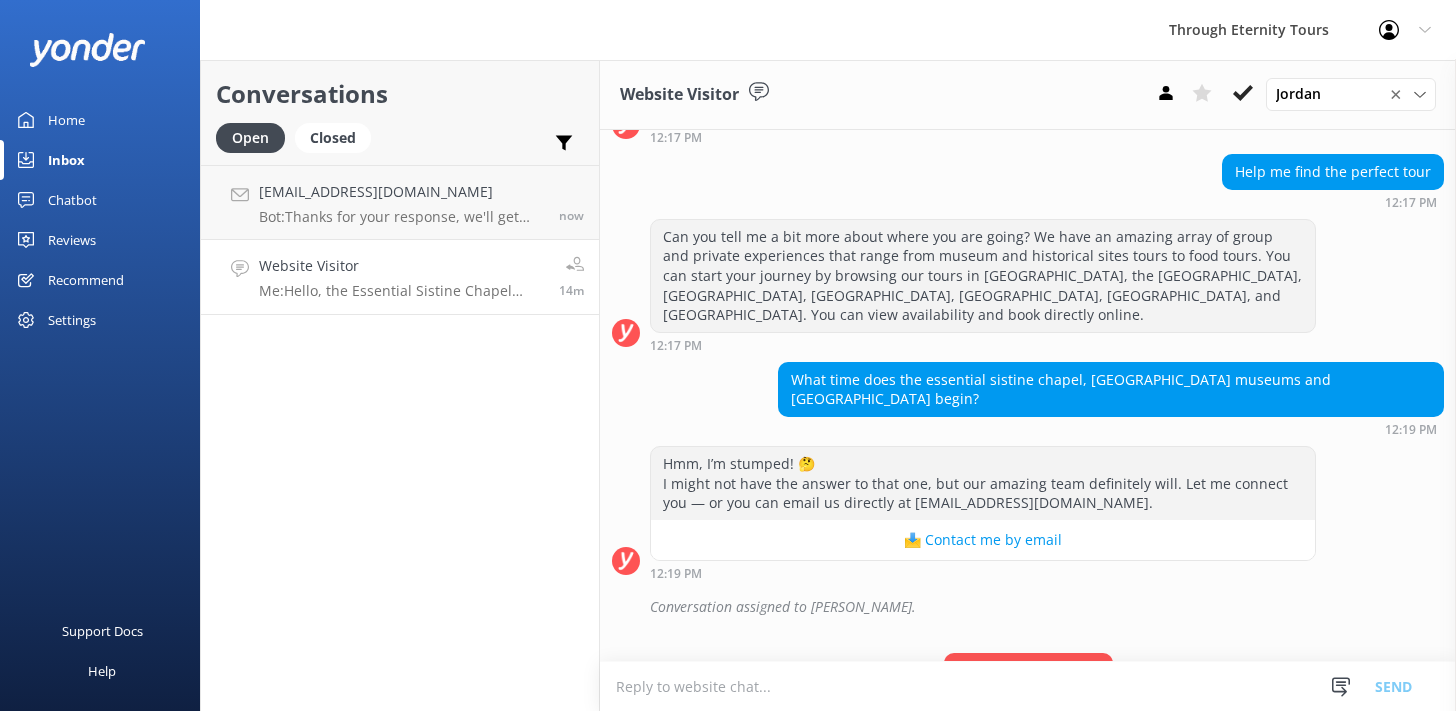 scroll, scrollTop: 238, scrollLeft: 0, axis: vertical 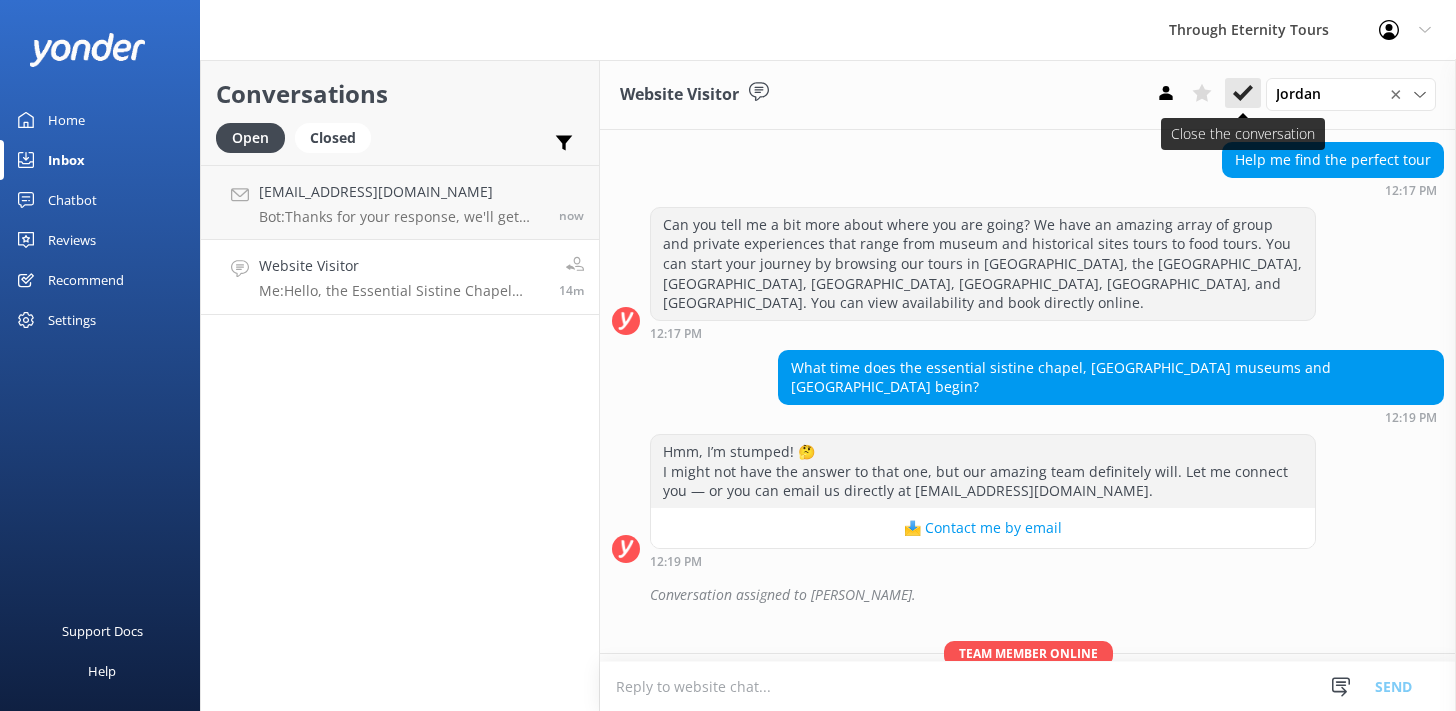 click 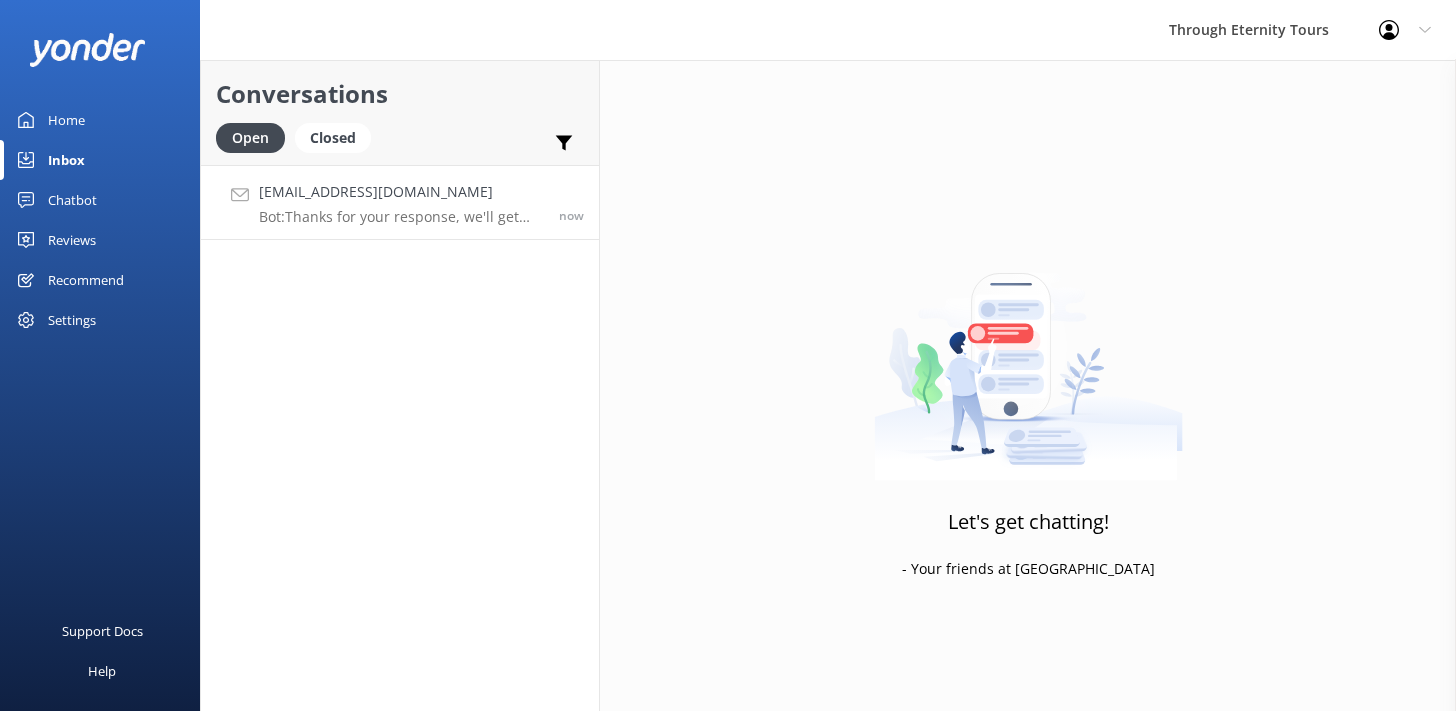 click on "Bot:  Thanks for your response, we'll get back to you as soon as we can during opening hours." at bounding box center [401, 217] 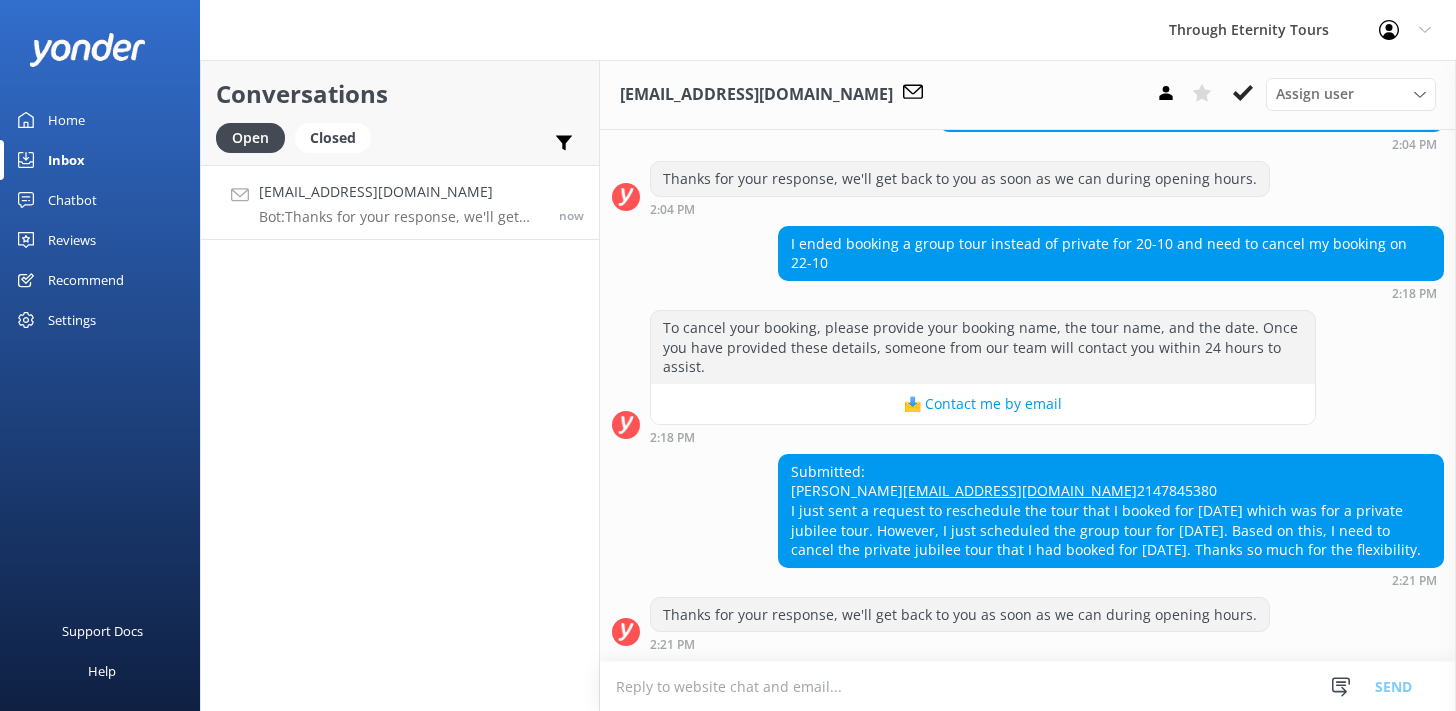 scroll, scrollTop: 787, scrollLeft: 0, axis: vertical 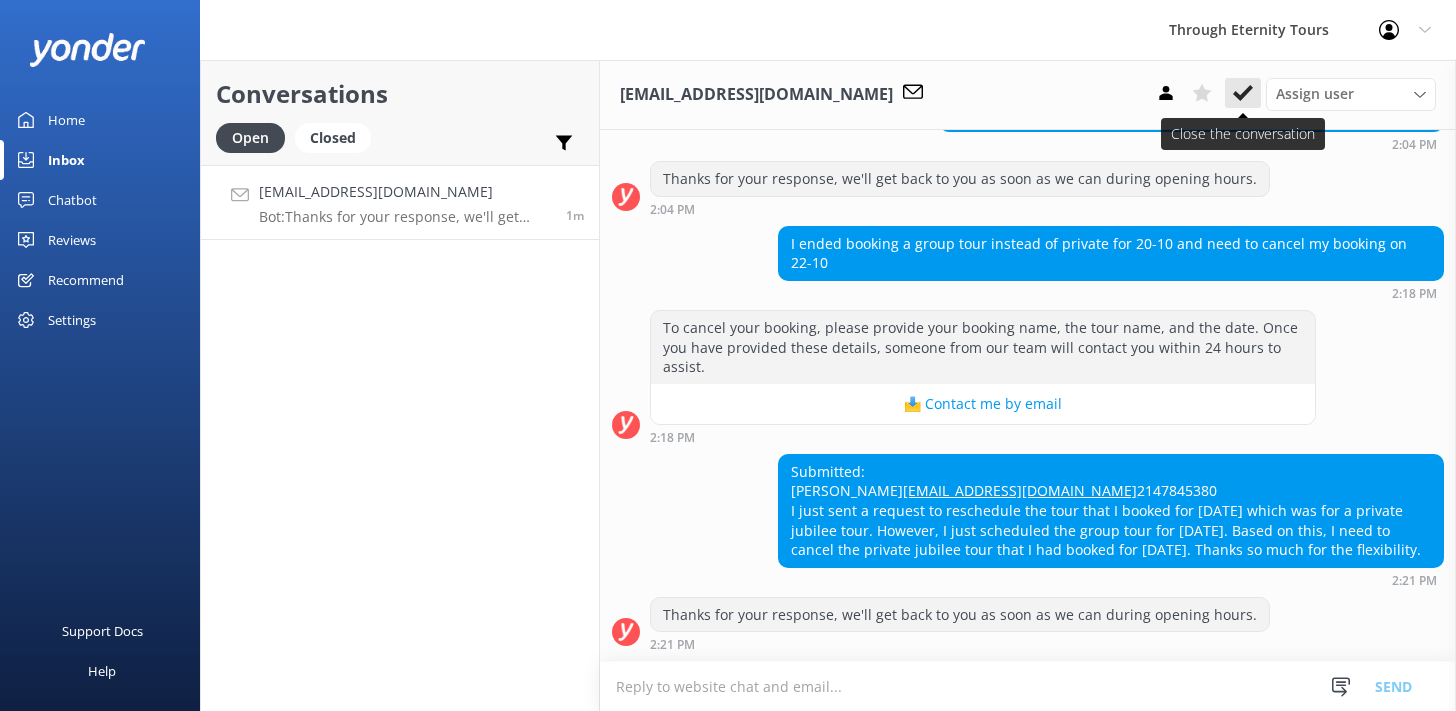 click 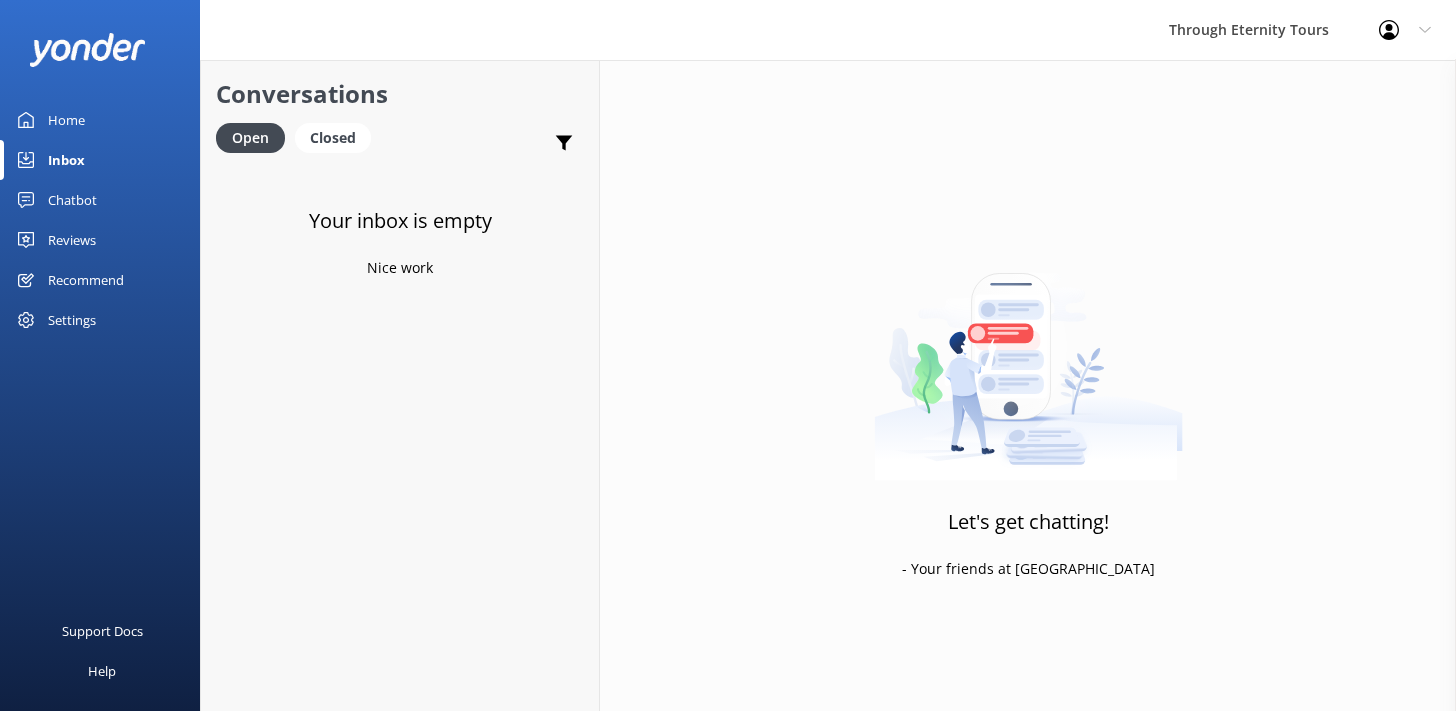 click on "Inbox" at bounding box center [66, 160] 